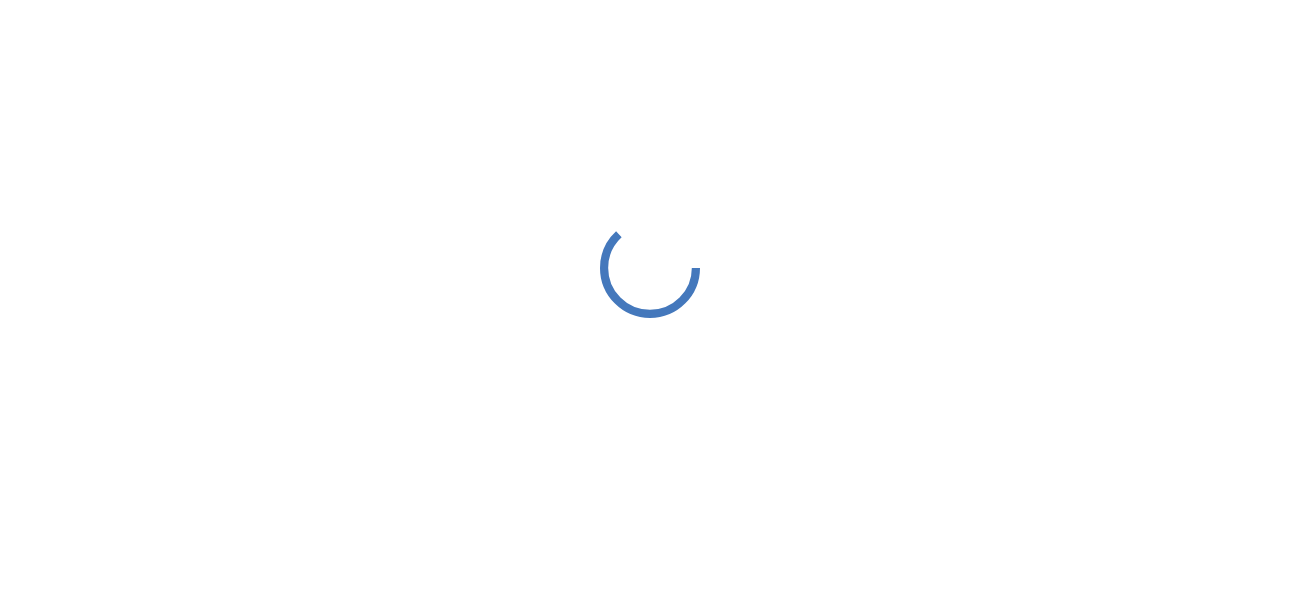 scroll, scrollTop: 0, scrollLeft: 0, axis: both 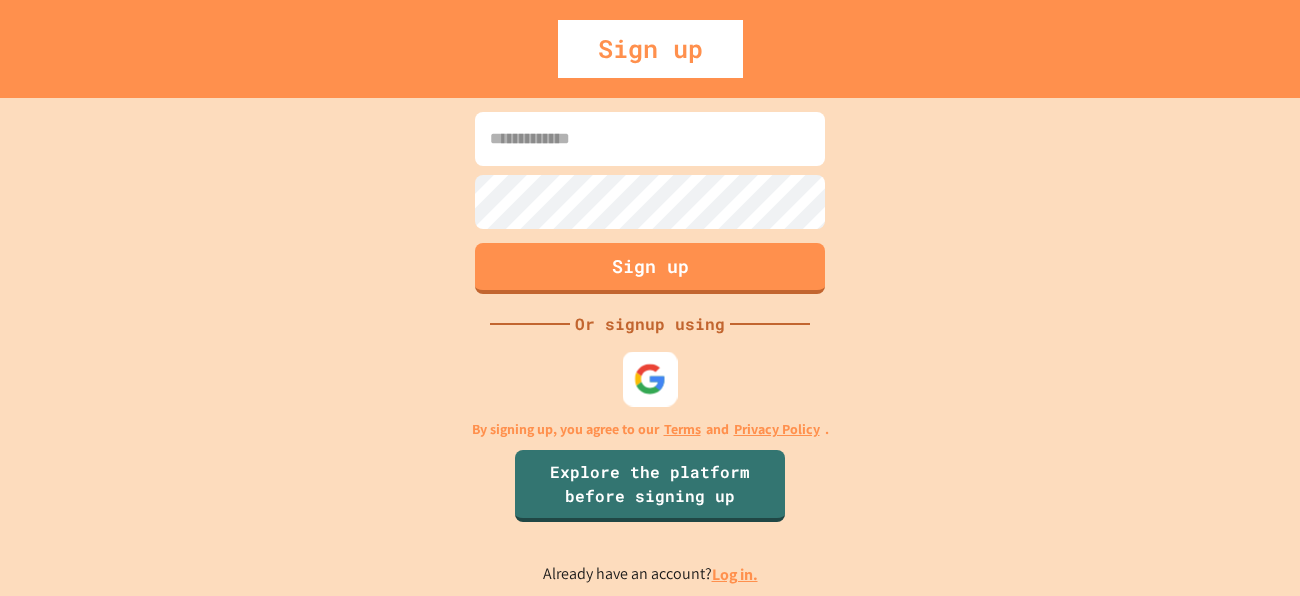 click at bounding box center (650, 378) 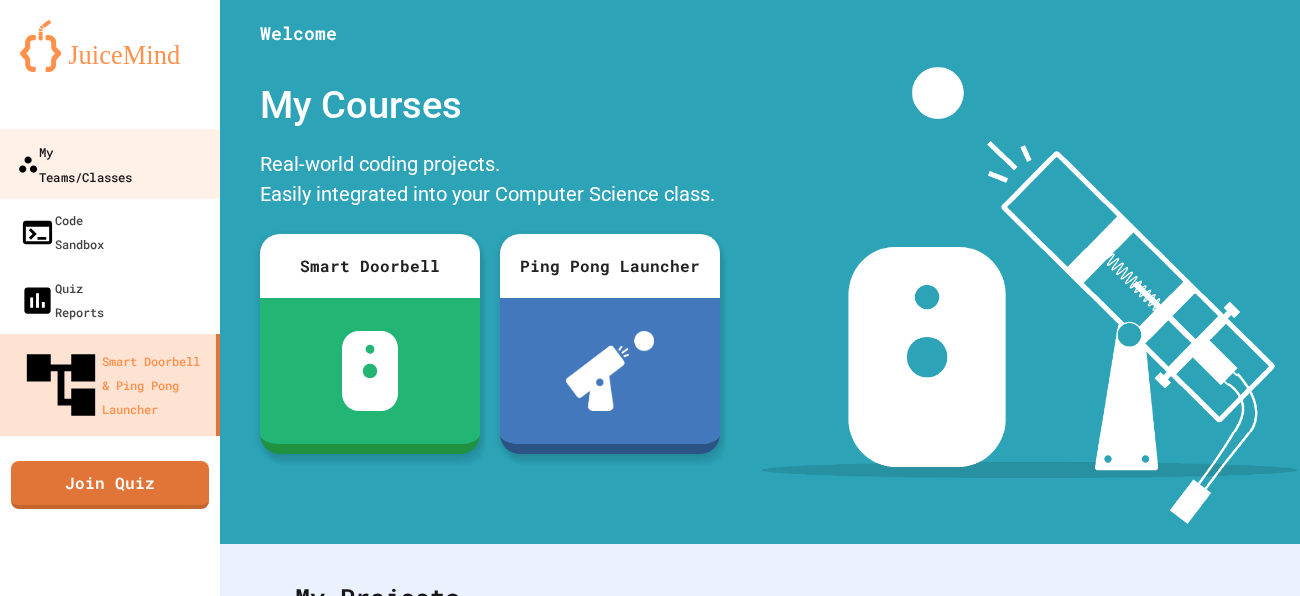 click on "My Teams/Classes" at bounding box center (110, 164) 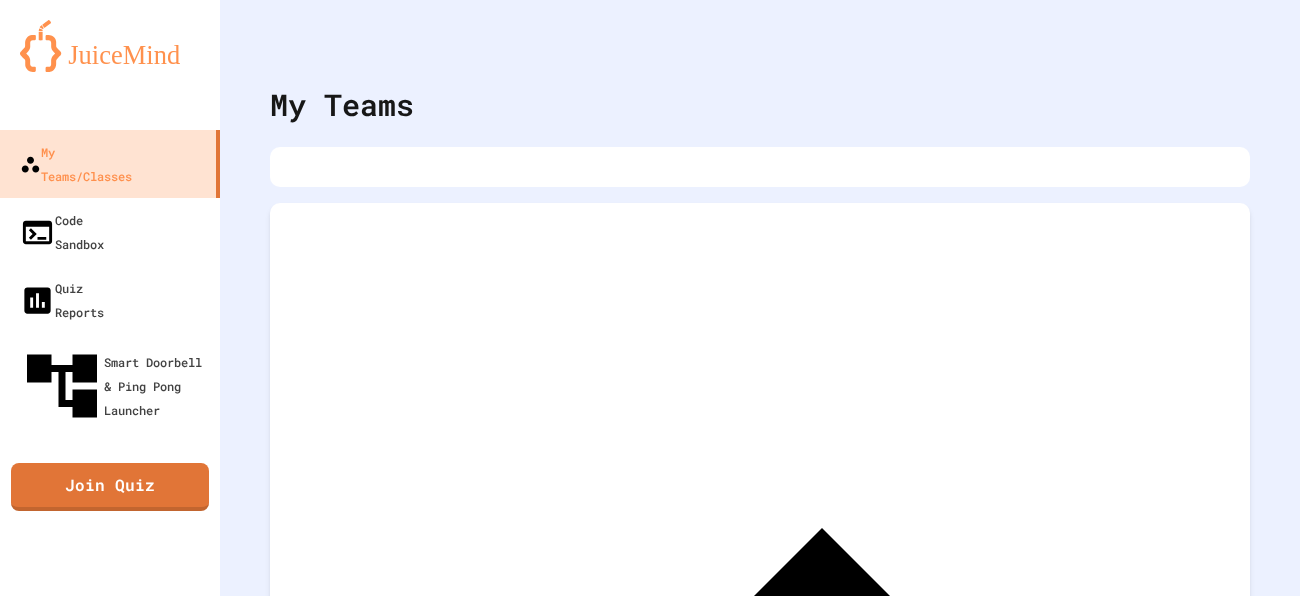 click on "Archived Teams" at bounding box center [760, 631] 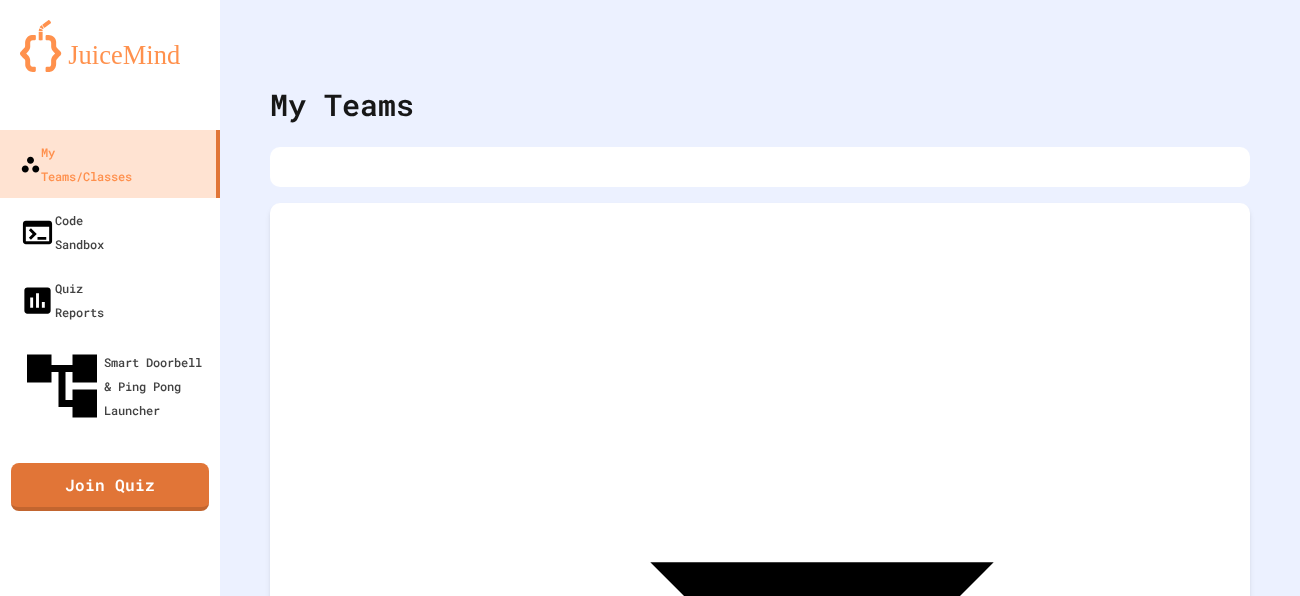 click on "Archived Teams" at bounding box center [760, 631] 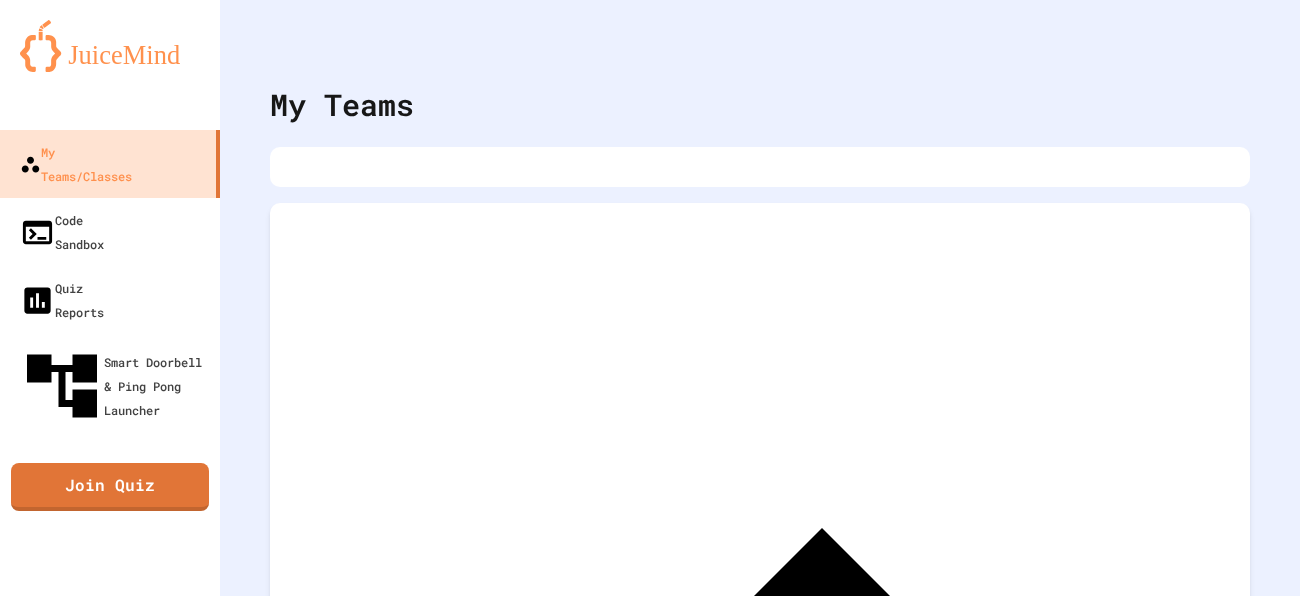 click on "Archived Teams" at bounding box center [760, 631] 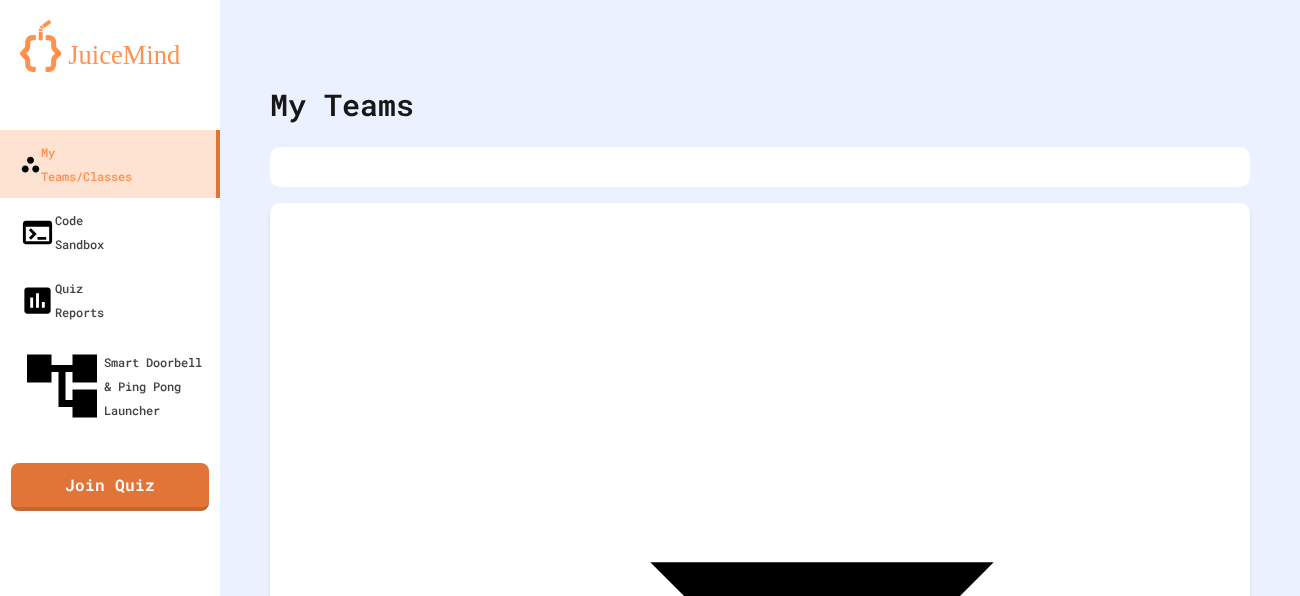 click on "24-25 Programming" at bounding box center (760, 1100) 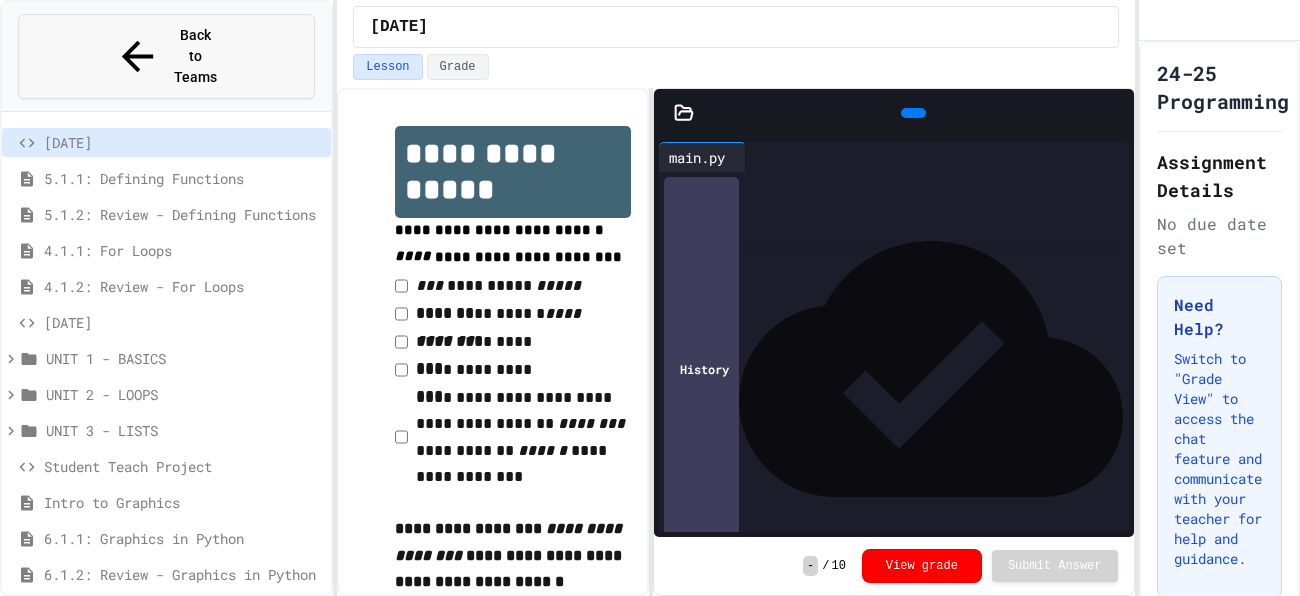 click on "Back to Teams" at bounding box center (196, 56) 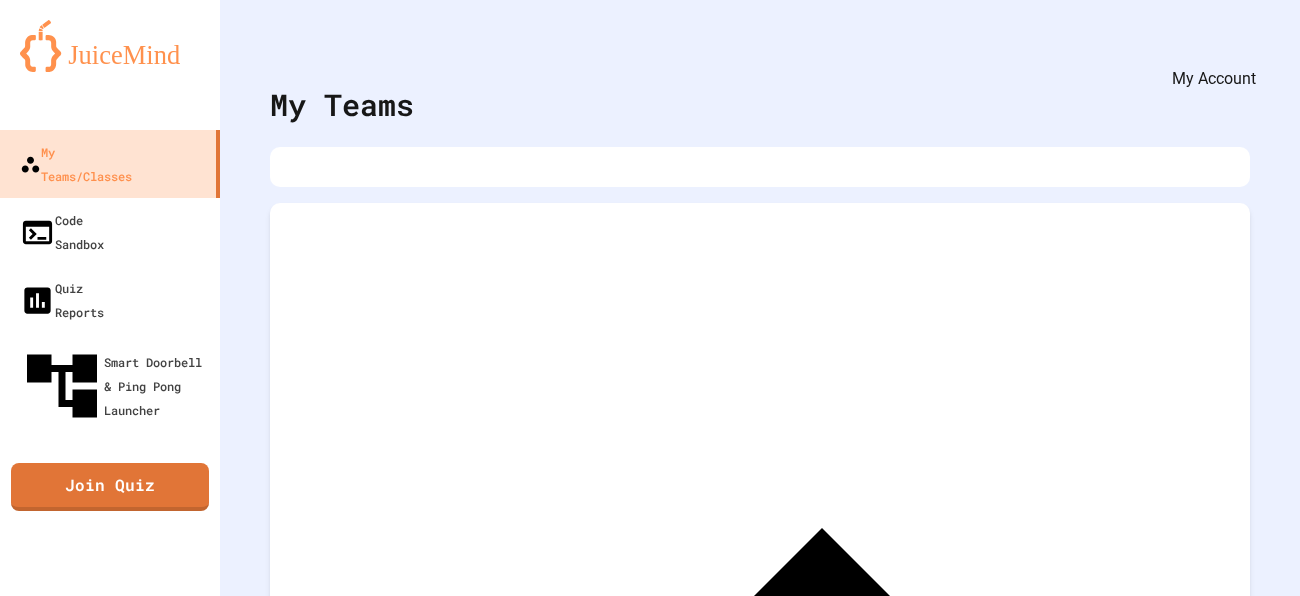 click at bounding box center (1240, 49) 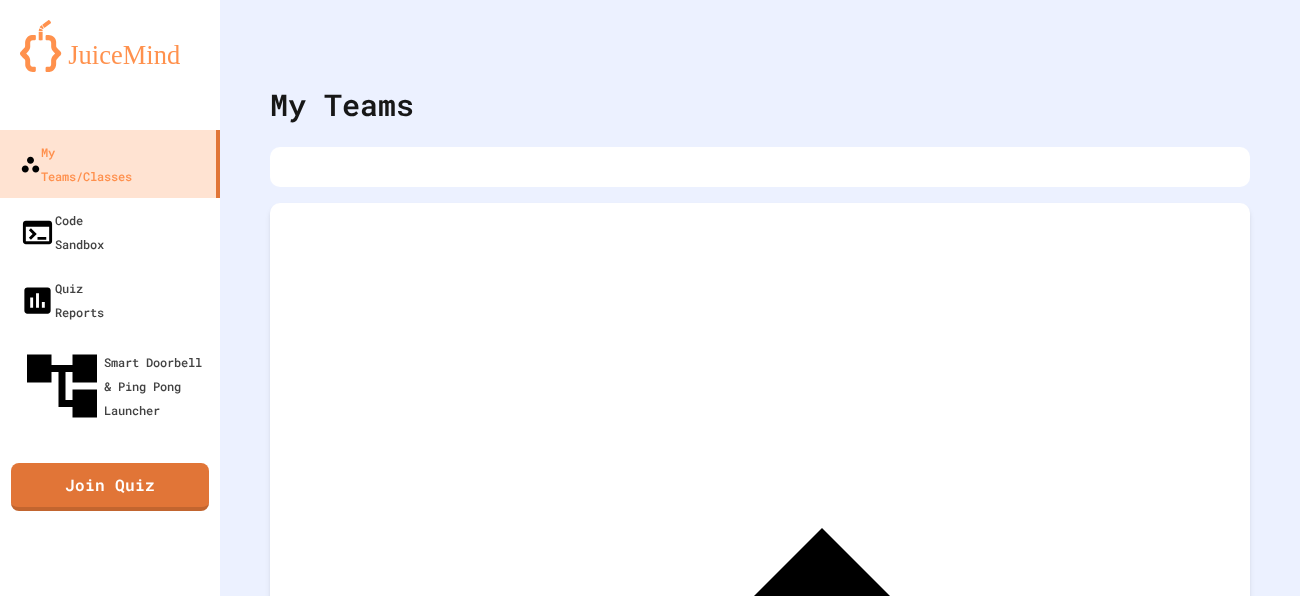 click at bounding box center [650, 4538] 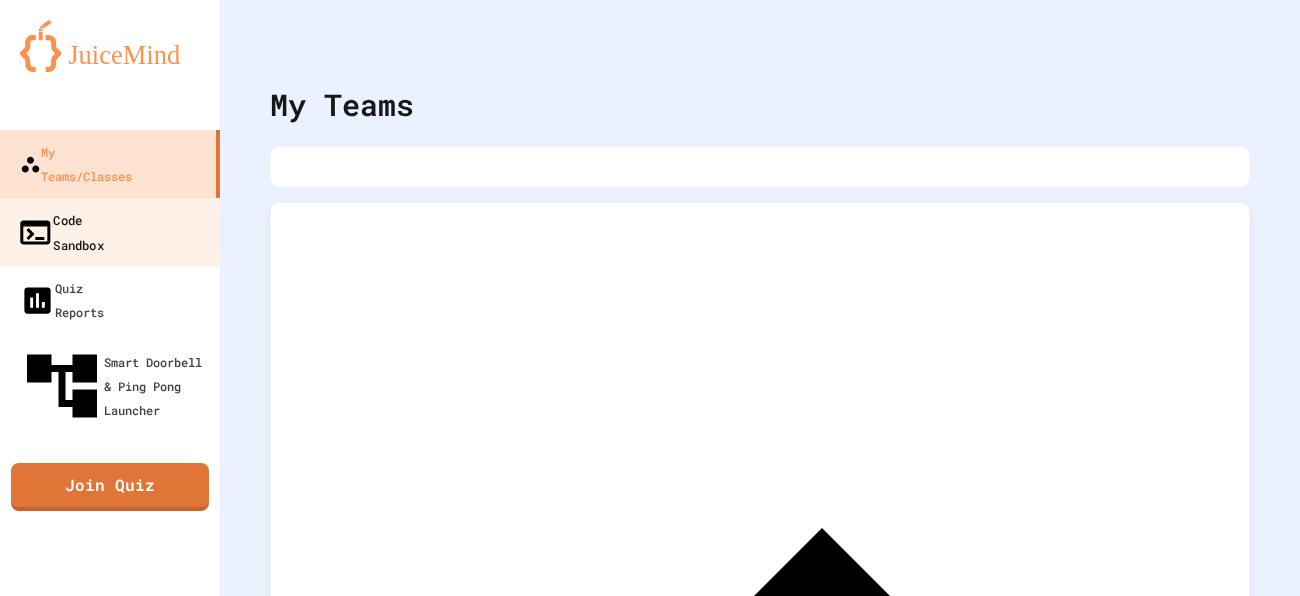 click on "Code Sandbox" at bounding box center (60, 231) 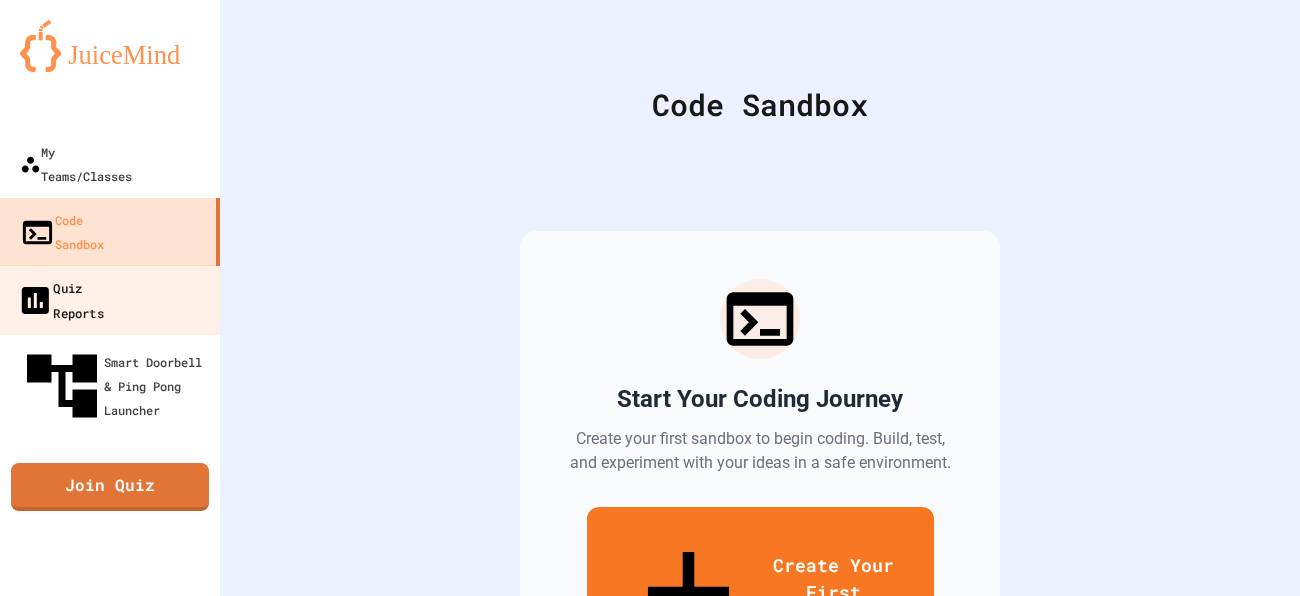 click on "Quiz Reports" at bounding box center [60, 299] 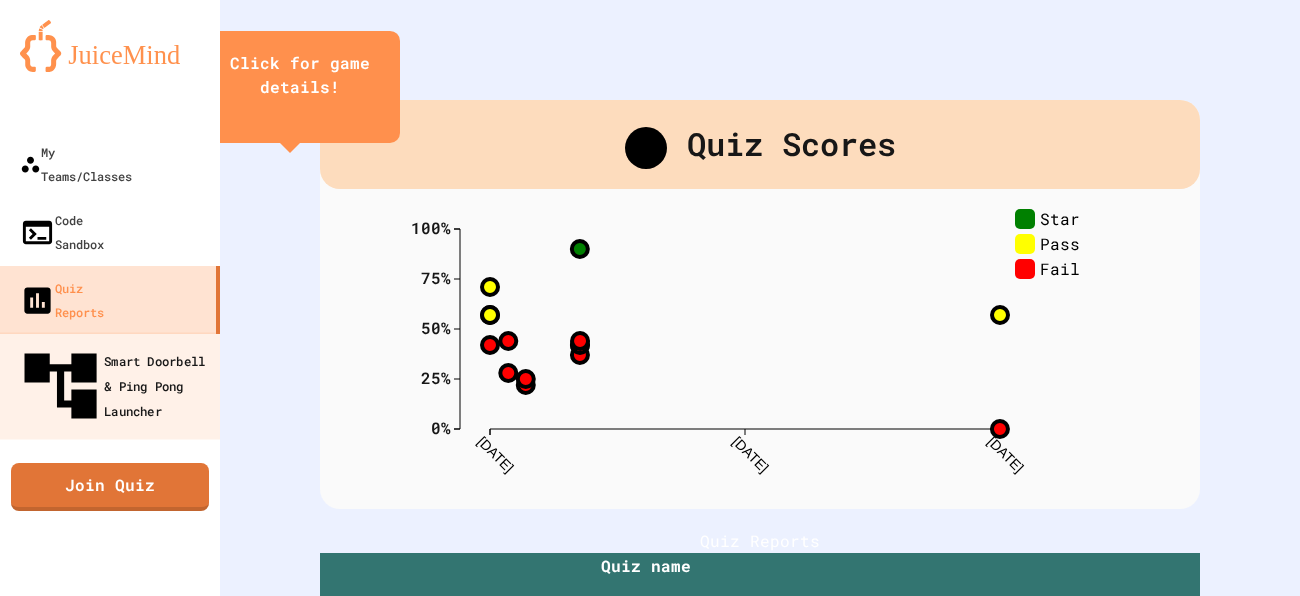 click on "Smart Doorbell & Ping Pong Launcher" at bounding box center [116, 386] 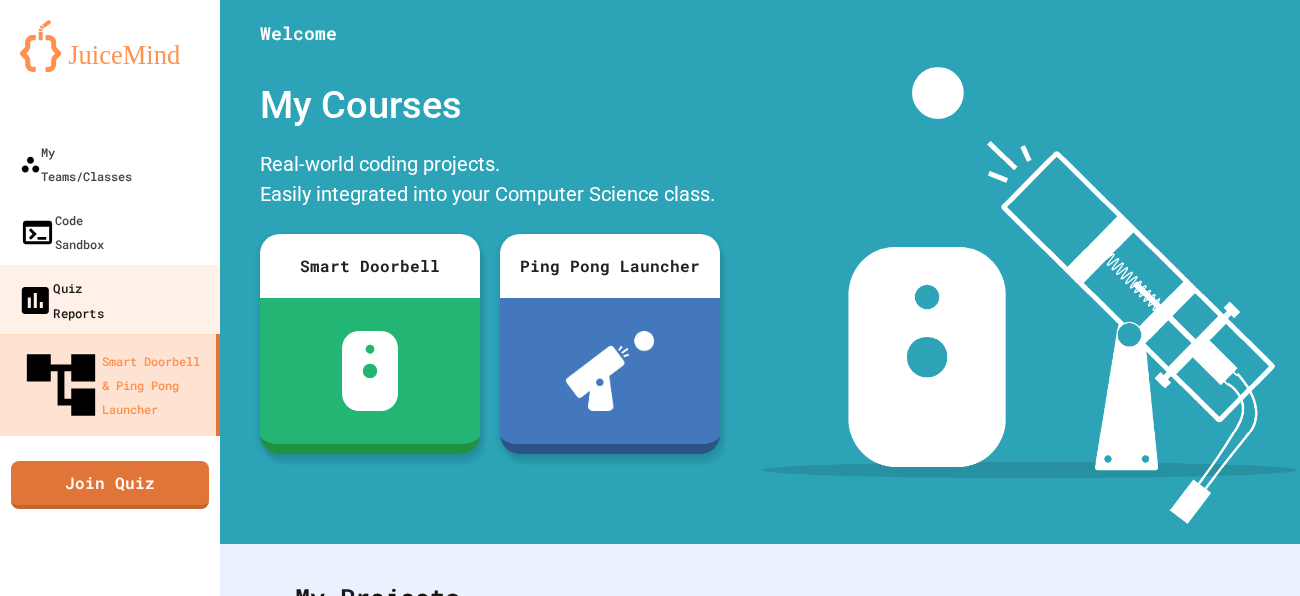 click on "Quiz Reports" at bounding box center (60, 299) 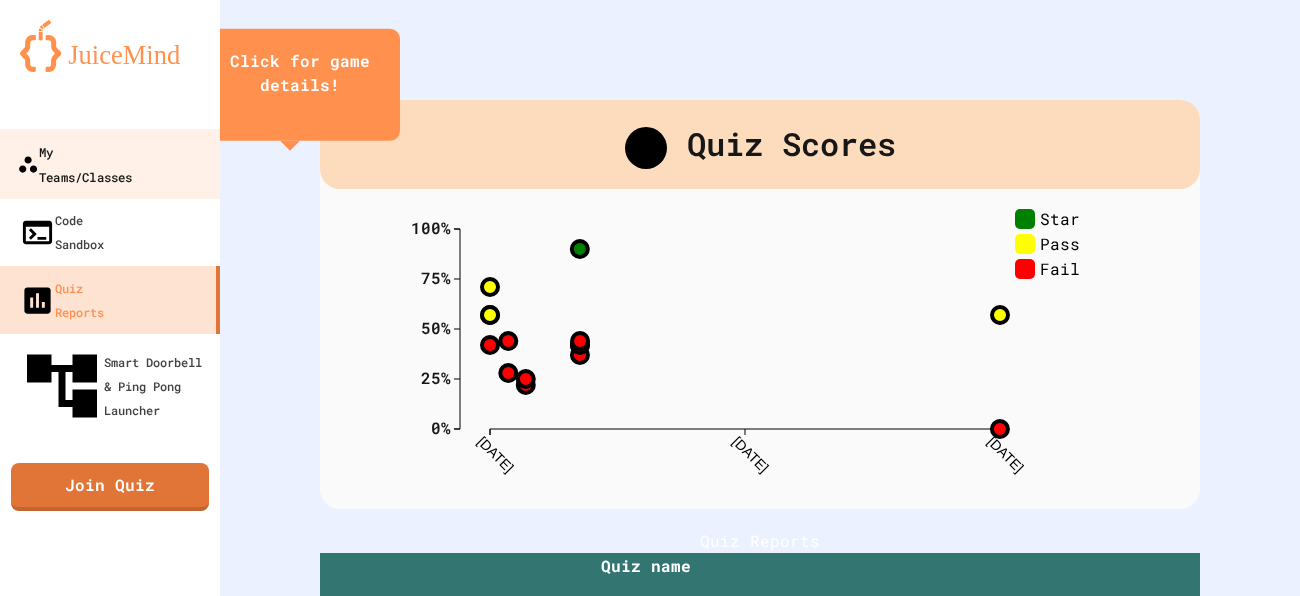 click on "My Teams/Classes" at bounding box center [74, 163] 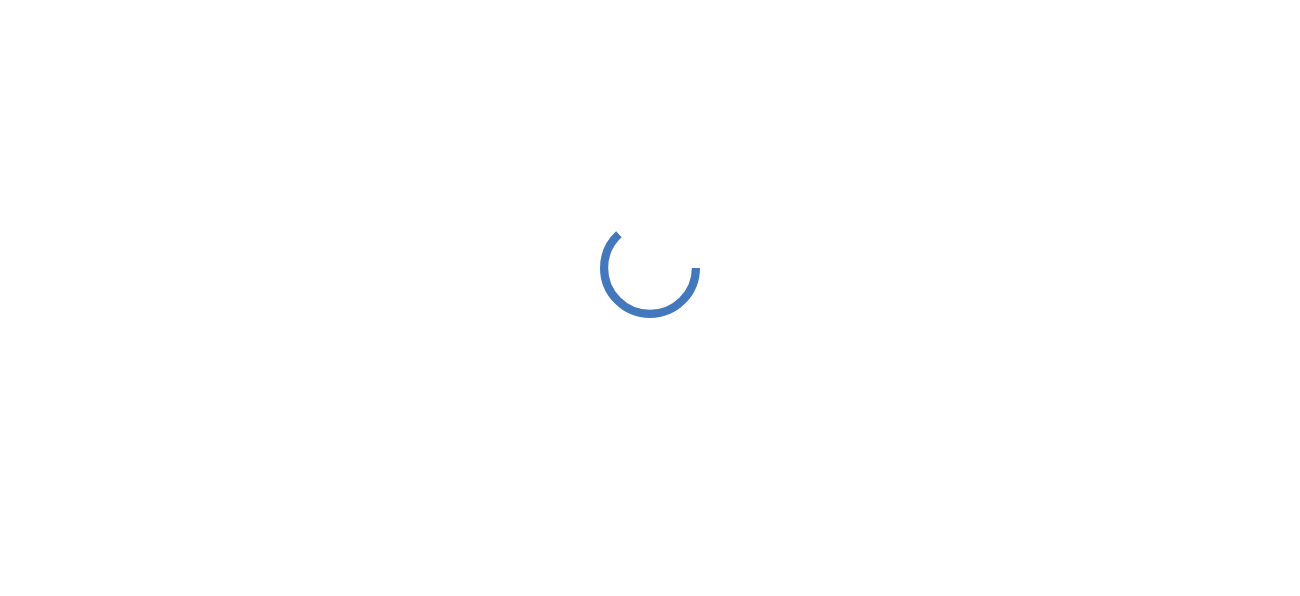 scroll, scrollTop: 0, scrollLeft: 0, axis: both 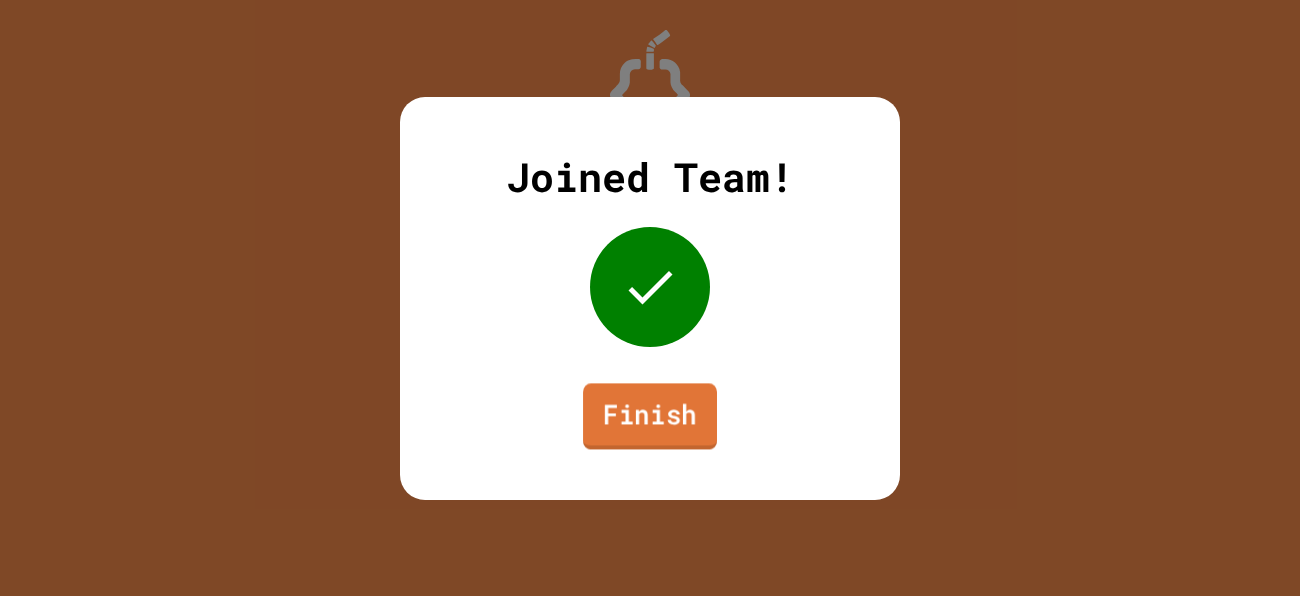 click on "Finish" at bounding box center (650, 416) 